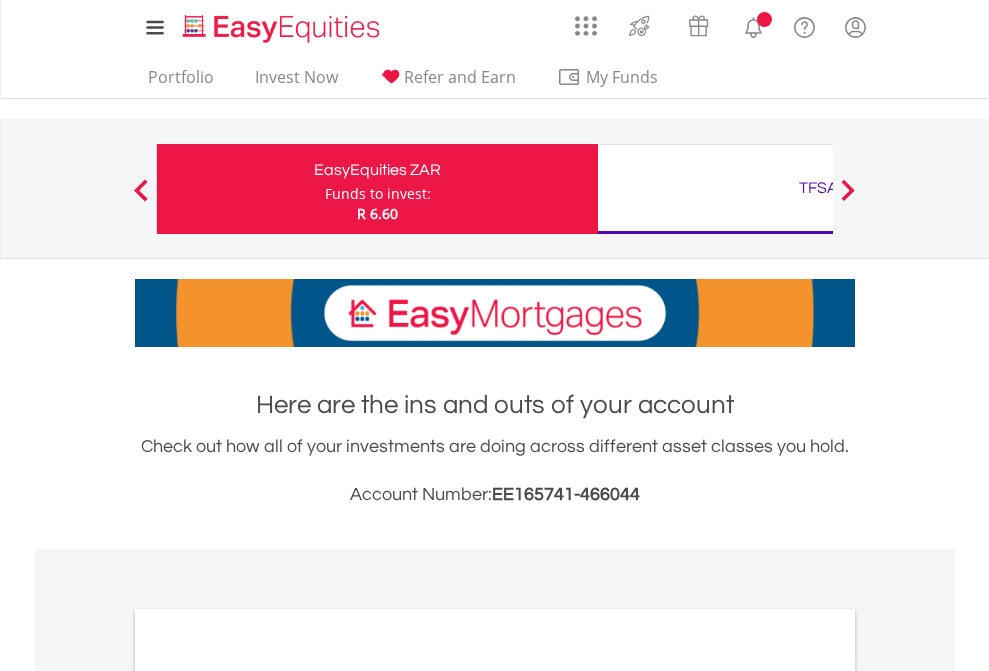 scroll, scrollTop: 0, scrollLeft: 0, axis: both 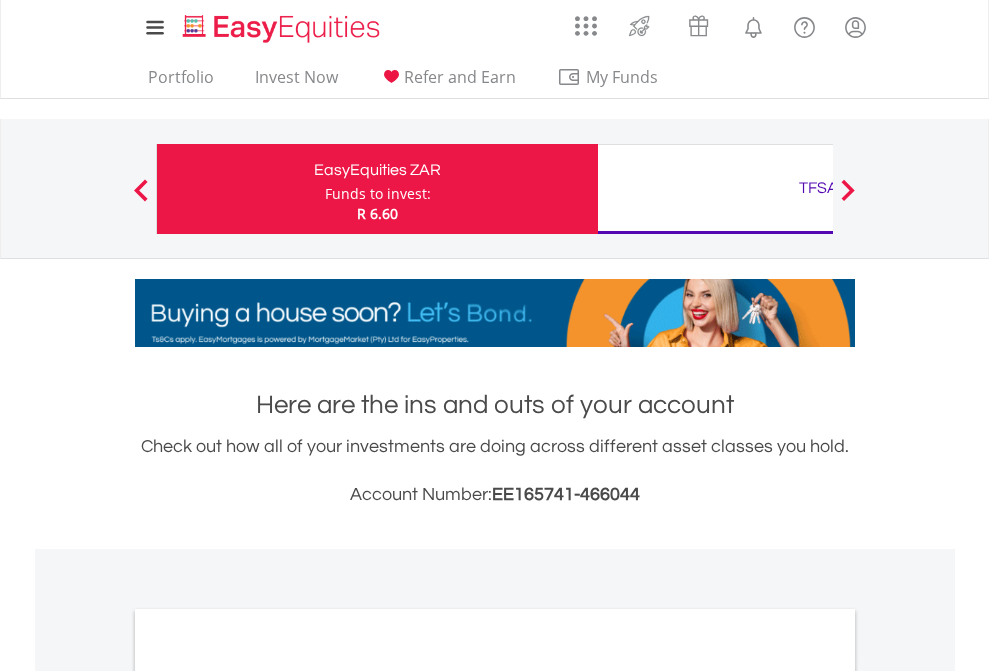 click on "Funds to invest:" at bounding box center [378, 194] 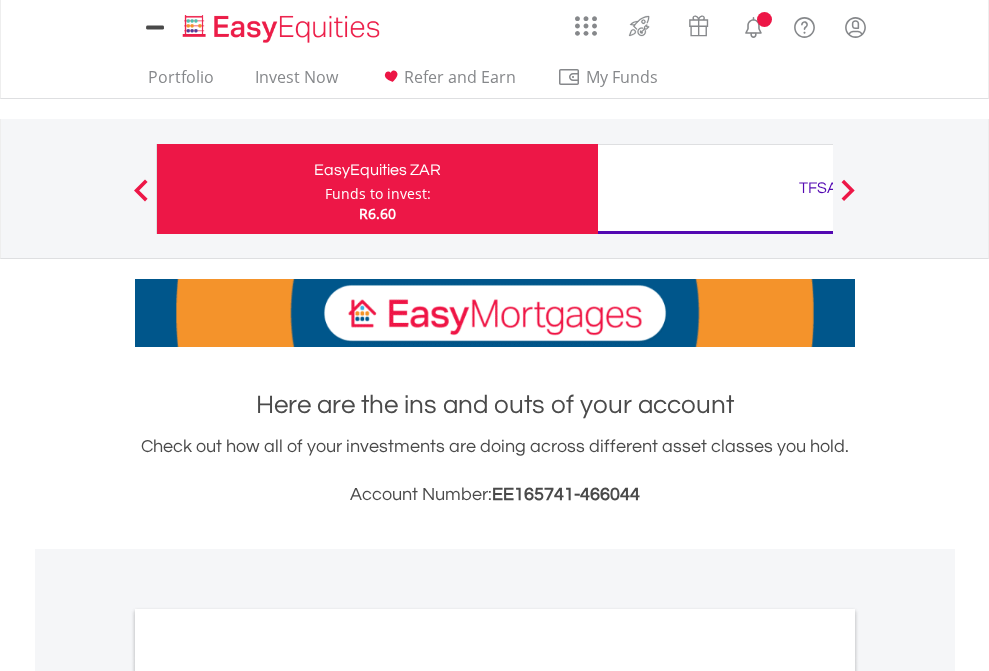 scroll, scrollTop: 0, scrollLeft: 0, axis: both 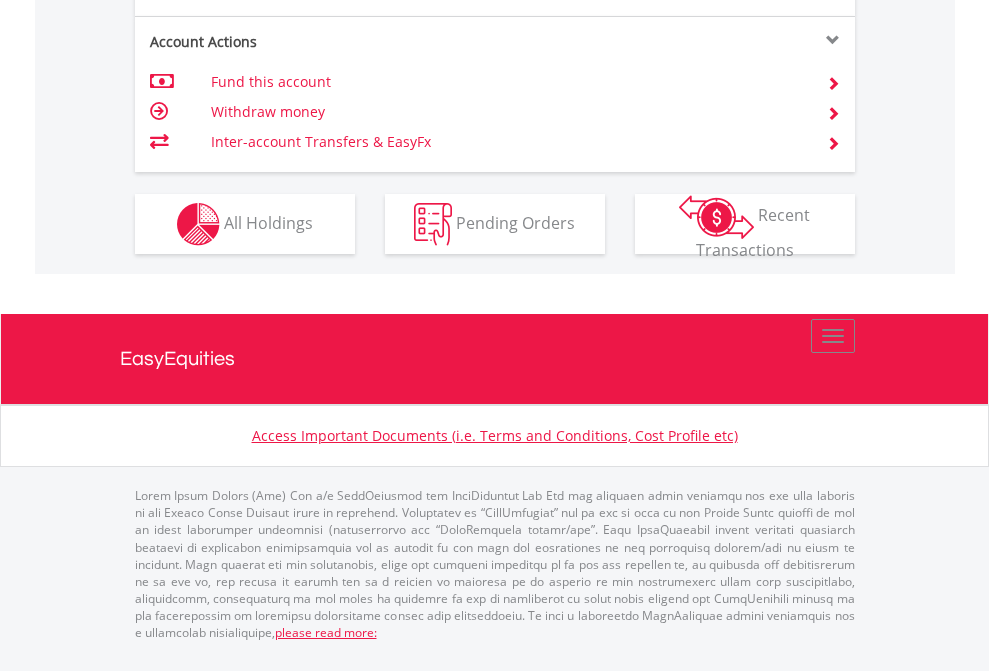 click on "Investment types" at bounding box center (706, -337) 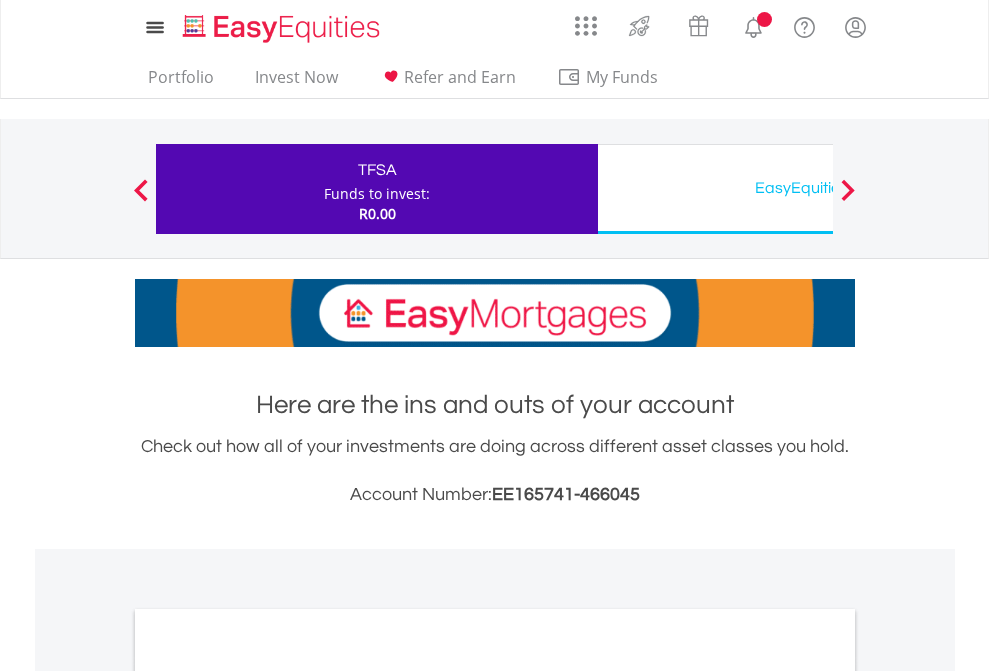 scroll, scrollTop: 0, scrollLeft: 0, axis: both 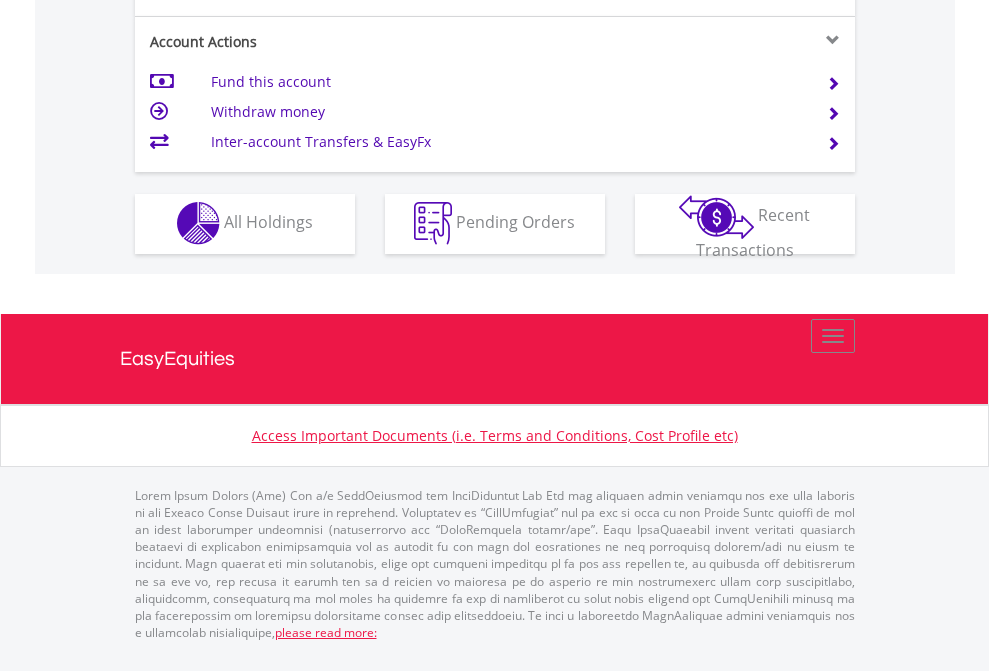 click on "Investment types" at bounding box center [706, -353] 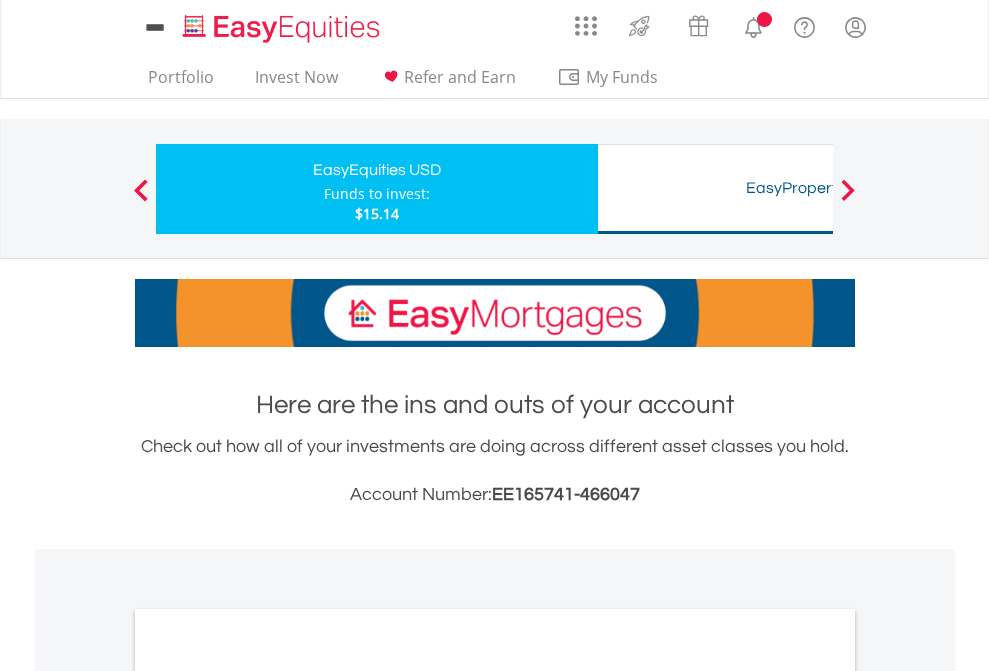 scroll, scrollTop: 0, scrollLeft: 0, axis: both 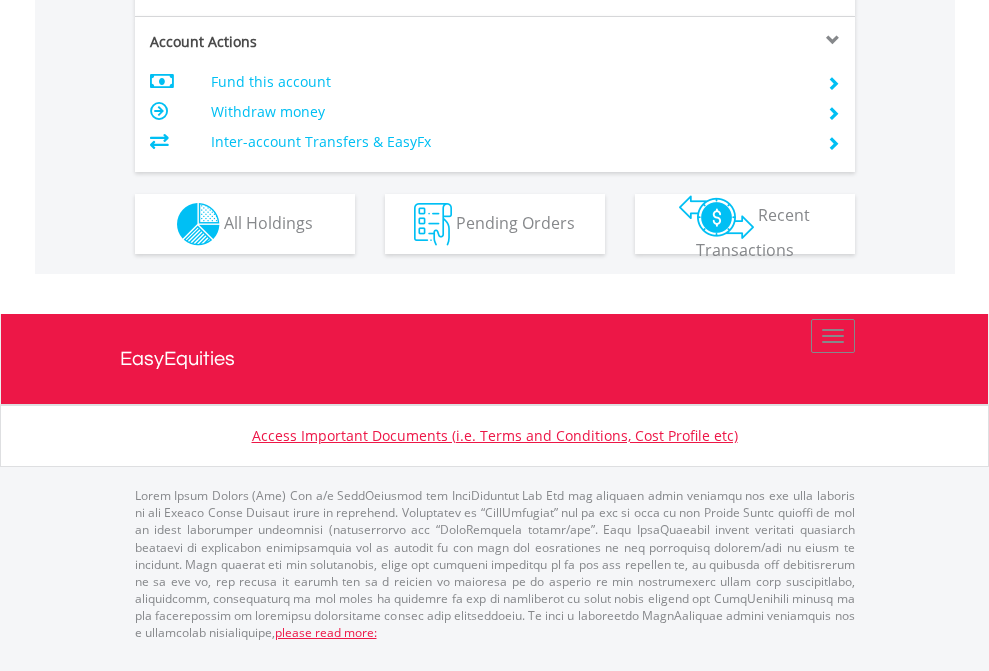 click on "Investment types" at bounding box center (706, -337) 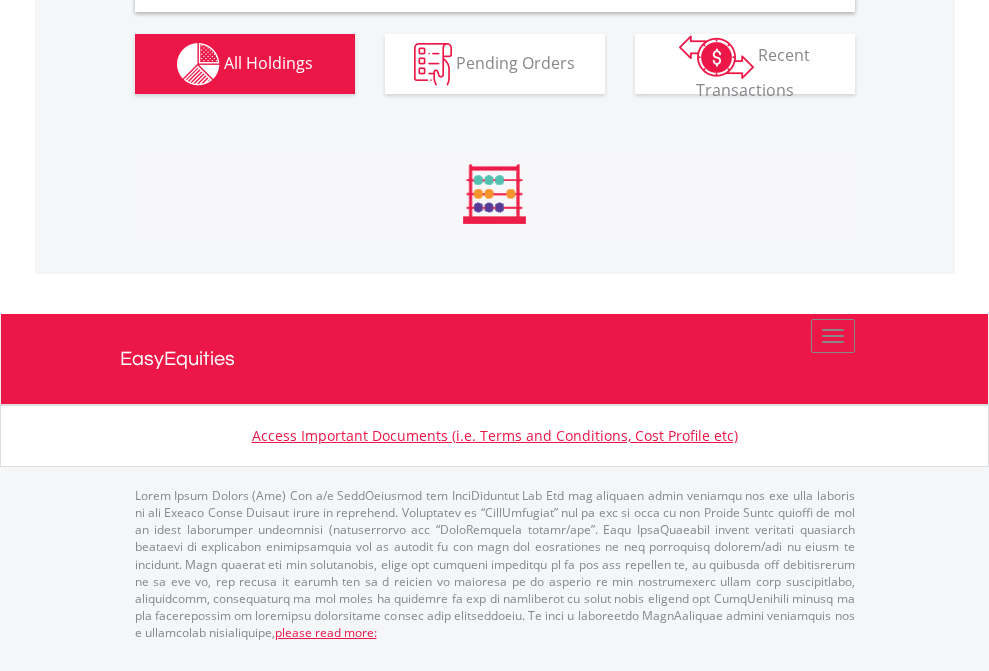 scroll, scrollTop: 1933, scrollLeft: 0, axis: vertical 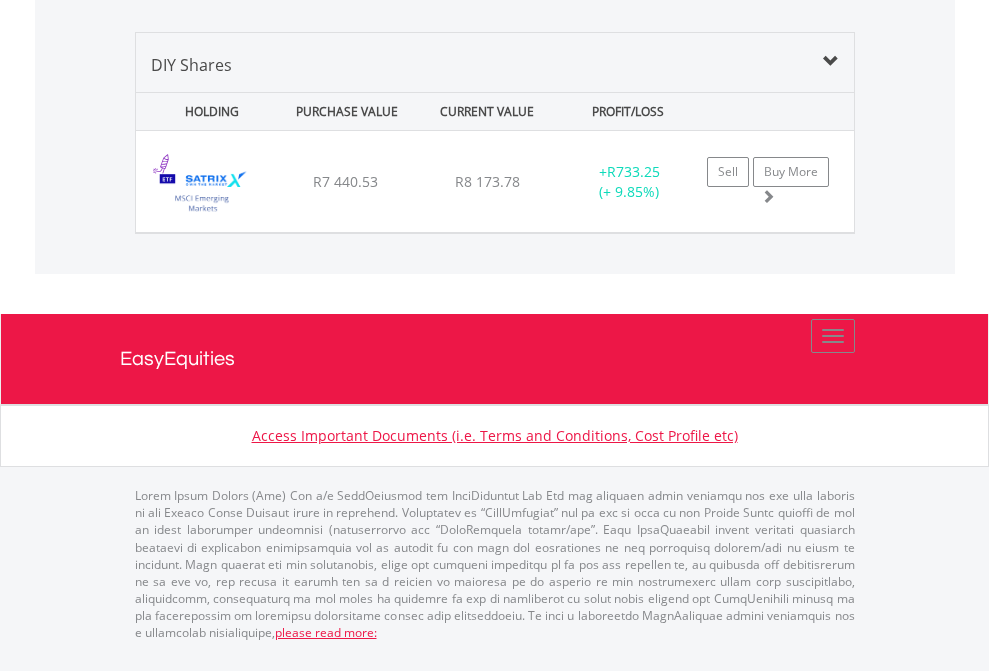 click on "TFSA" at bounding box center (818, -968) 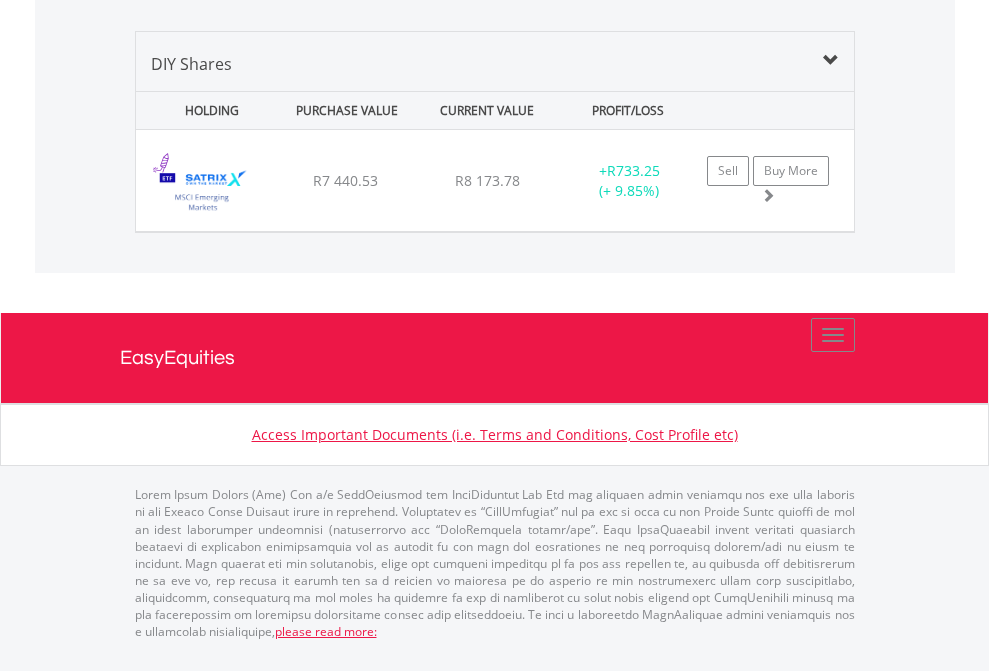 scroll, scrollTop: 144, scrollLeft: 0, axis: vertical 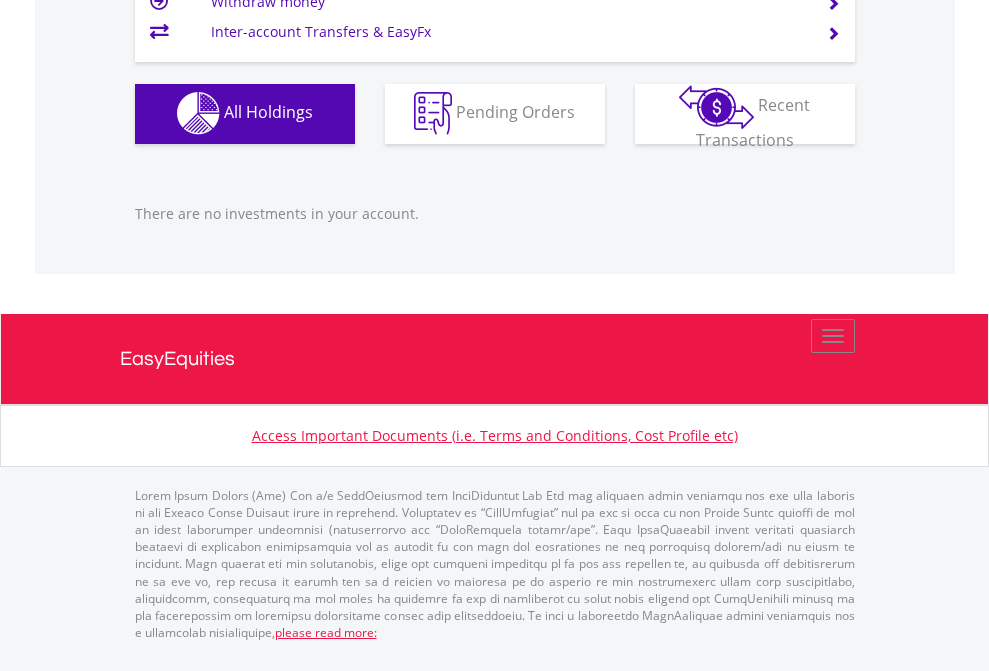 click on "EasyEquities USD" at bounding box center [818, -1142] 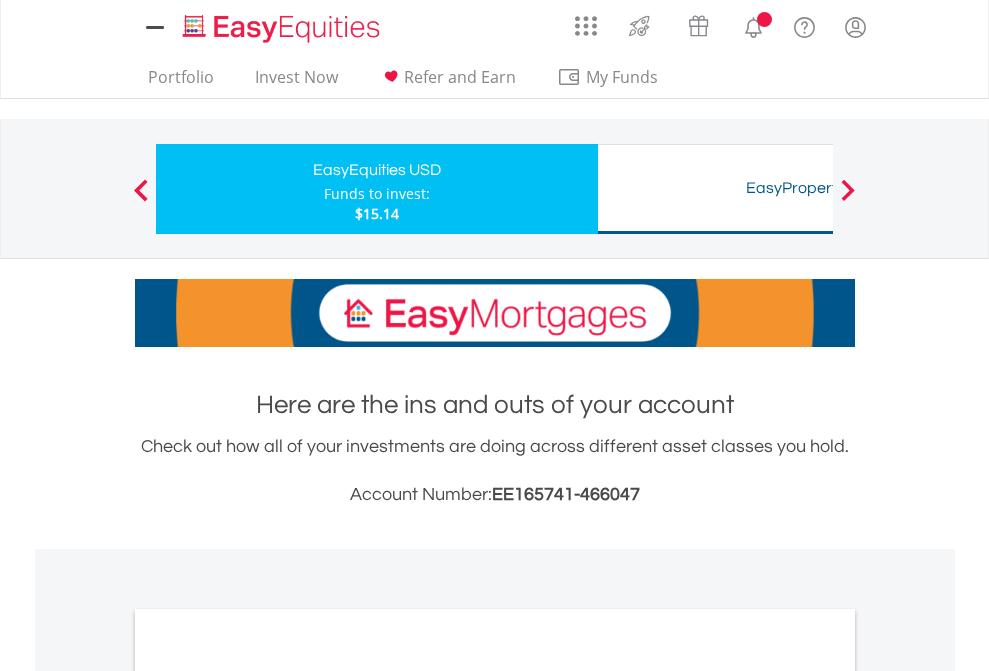 scroll, scrollTop: 0, scrollLeft: 0, axis: both 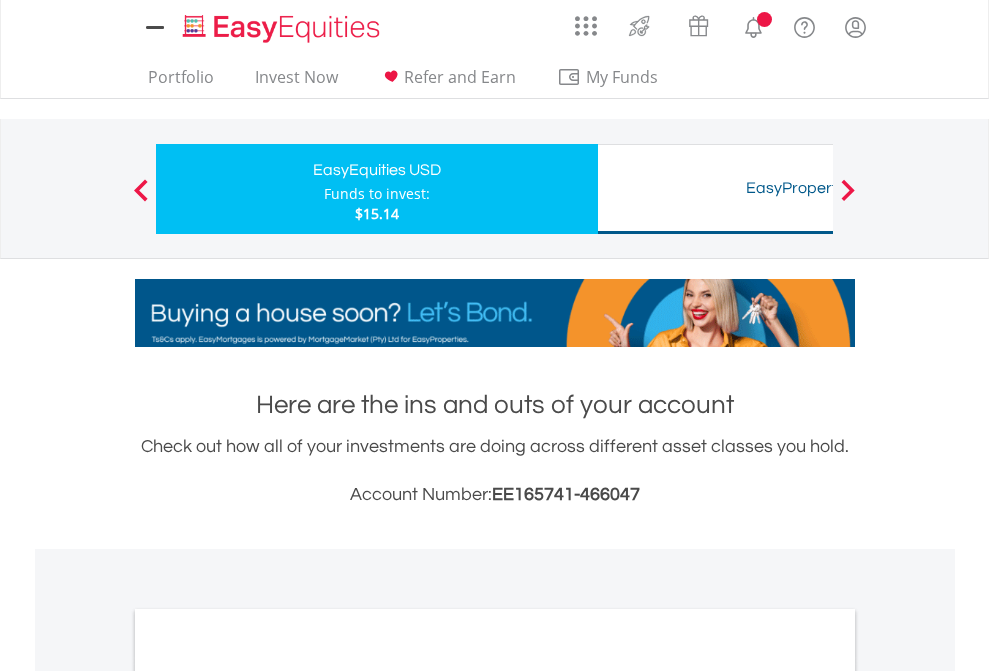click on "All Holdings" at bounding box center [268, 1096] 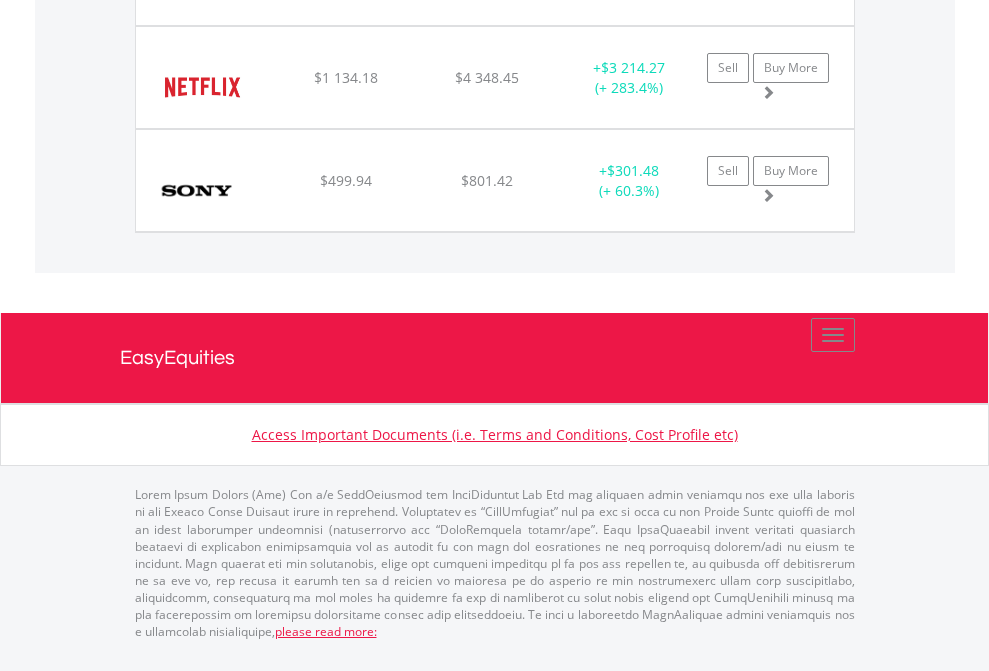 scroll, scrollTop: 2225, scrollLeft: 0, axis: vertical 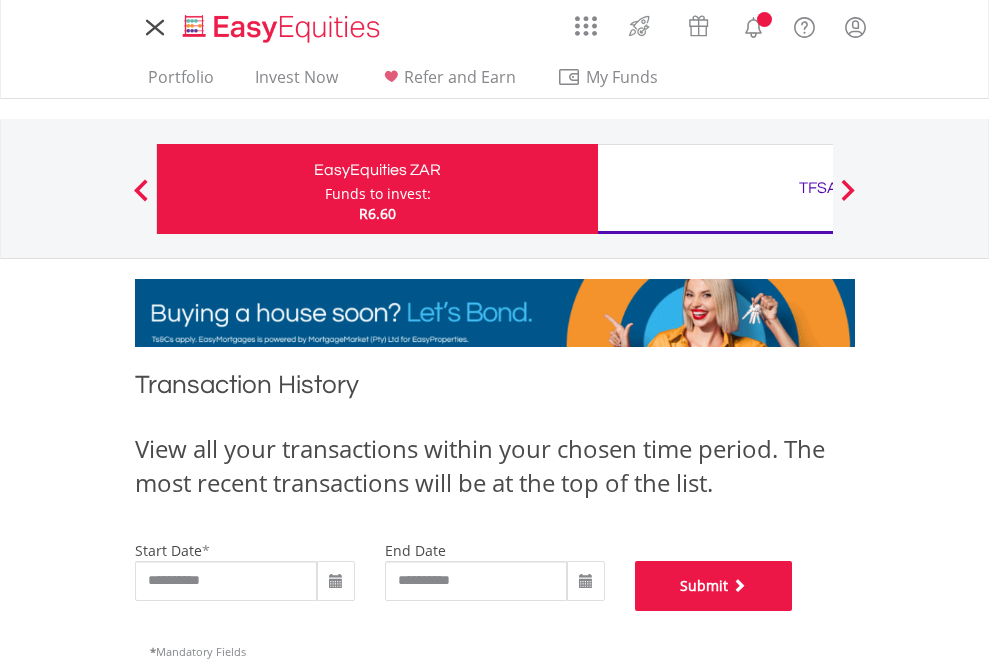 click on "Submit" at bounding box center [714, 586] 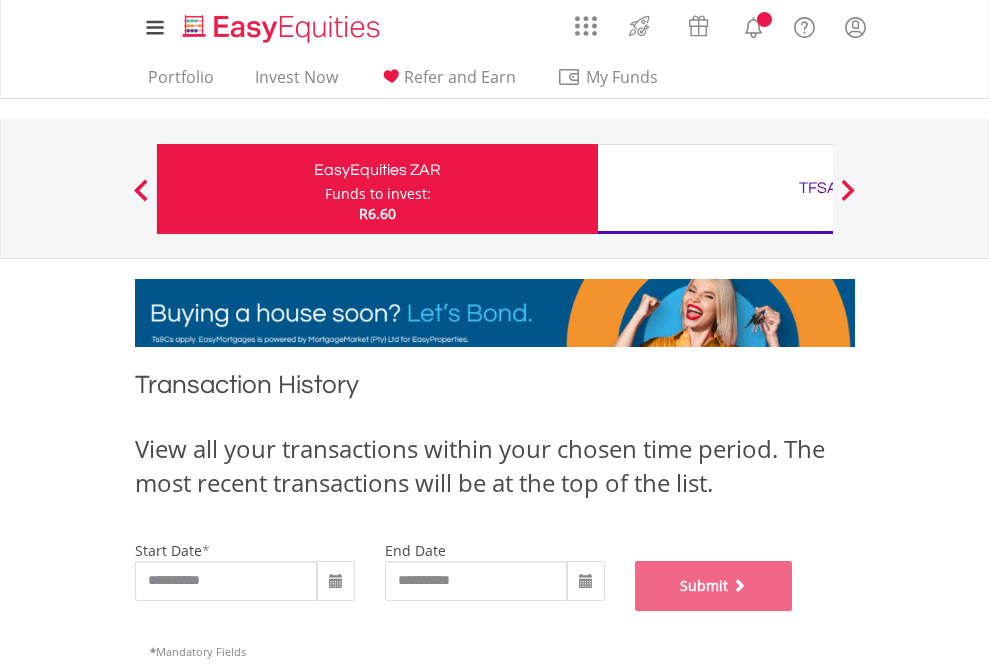 scroll, scrollTop: 811, scrollLeft: 0, axis: vertical 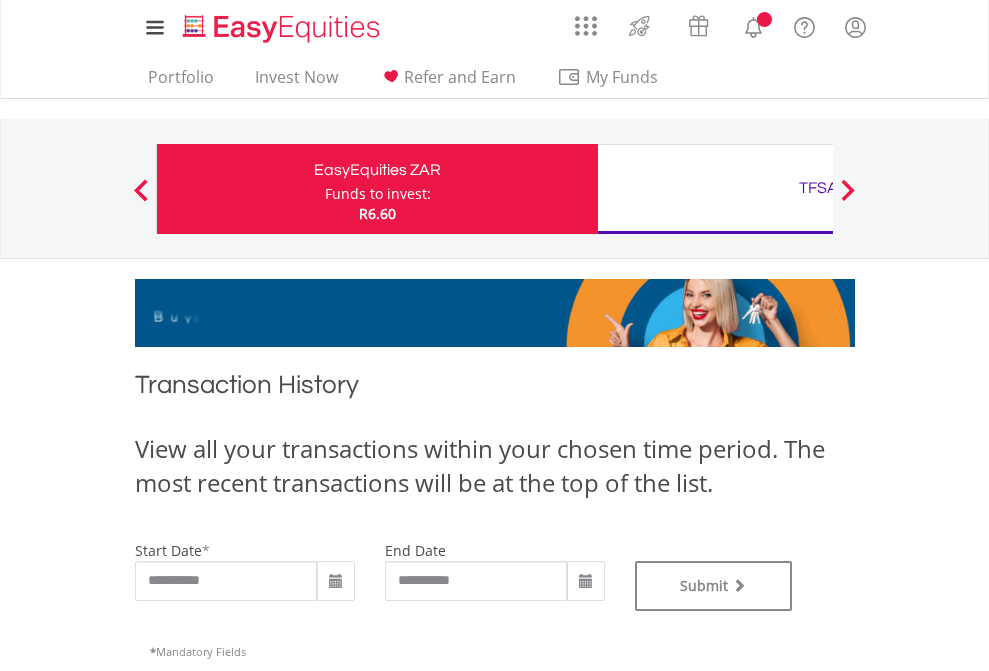 click on "TFSA" at bounding box center [818, 188] 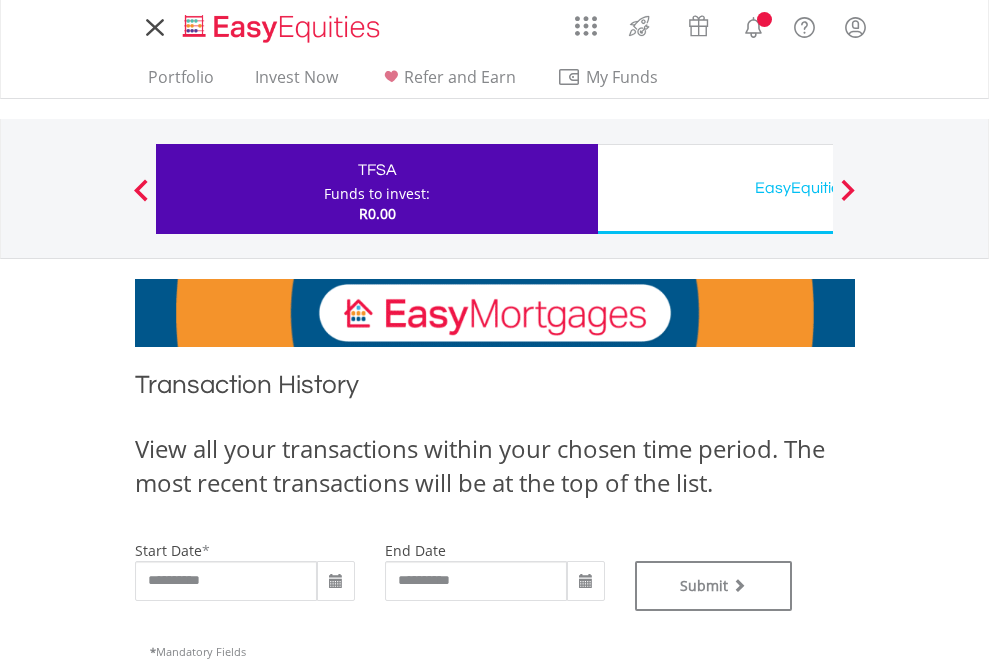scroll, scrollTop: 0, scrollLeft: 0, axis: both 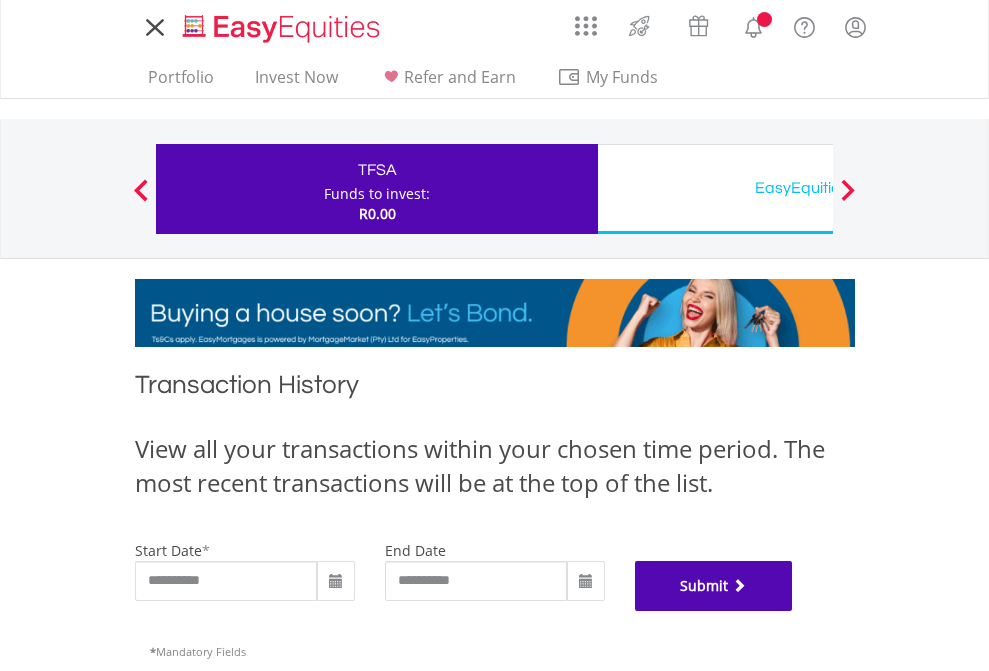 click on "Submit" at bounding box center [714, 586] 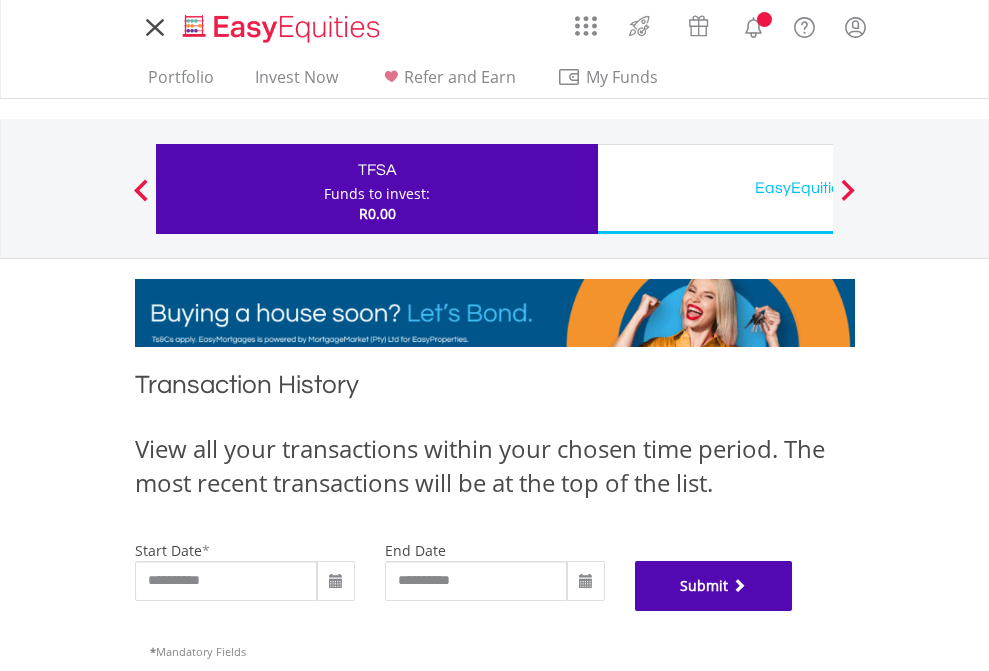 scroll, scrollTop: 811, scrollLeft: 0, axis: vertical 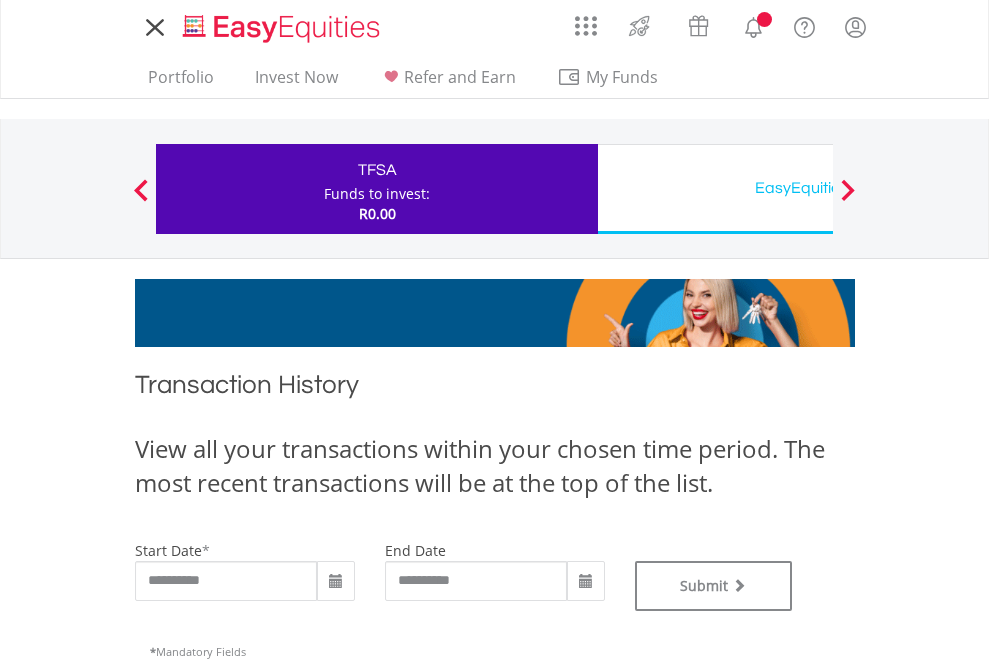 click on "EasyEquities USD" at bounding box center (818, 188) 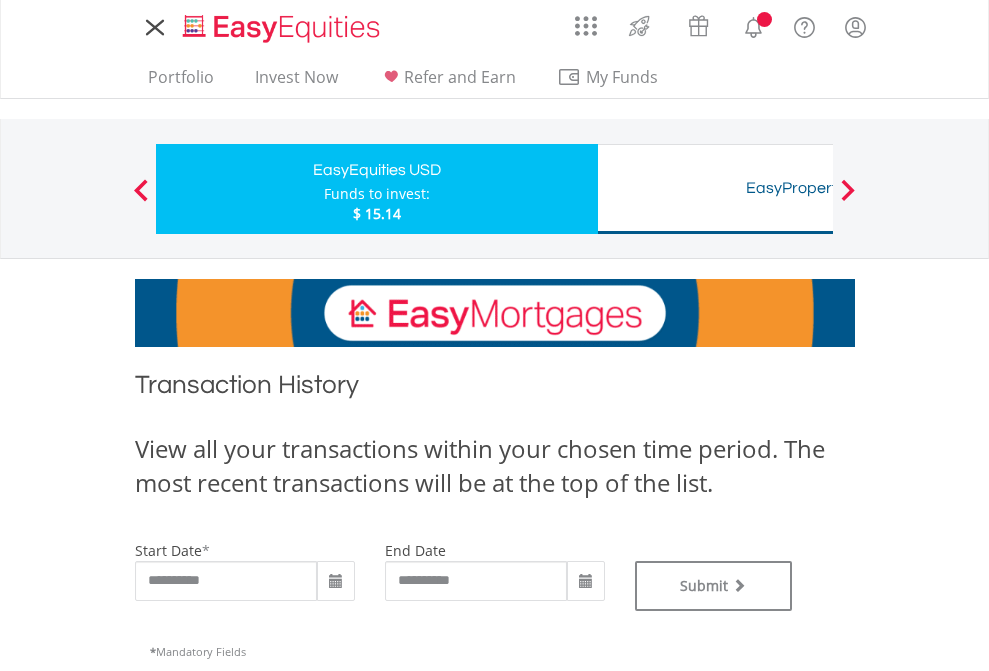 scroll, scrollTop: 0, scrollLeft: 0, axis: both 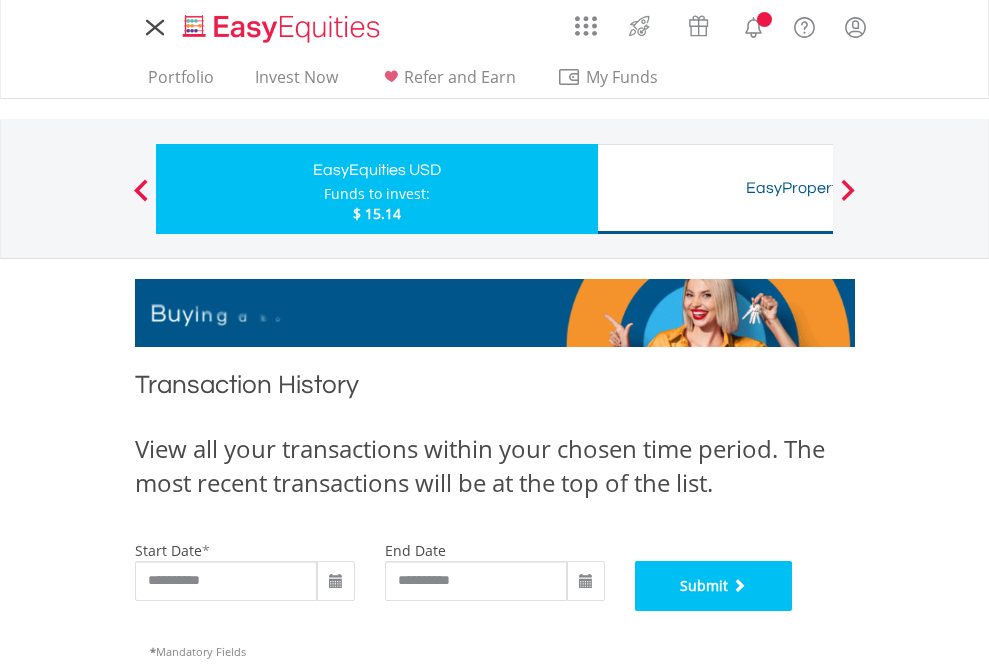 click on "Submit" at bounding box center [714, 586] 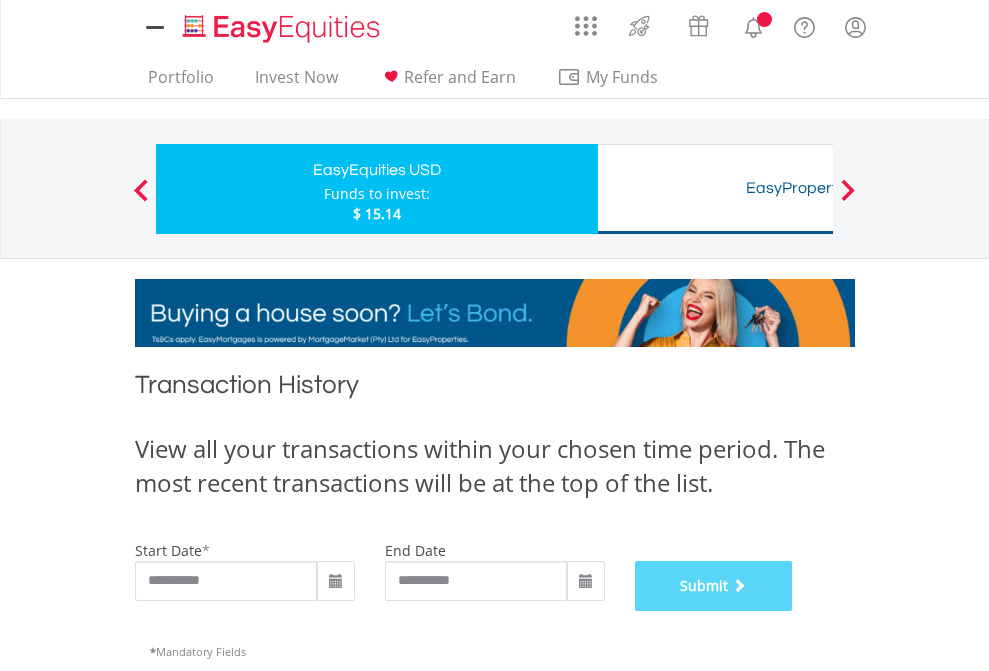 scroll, scrollTop: 811, scrollLeft: 0, axis: vertical 